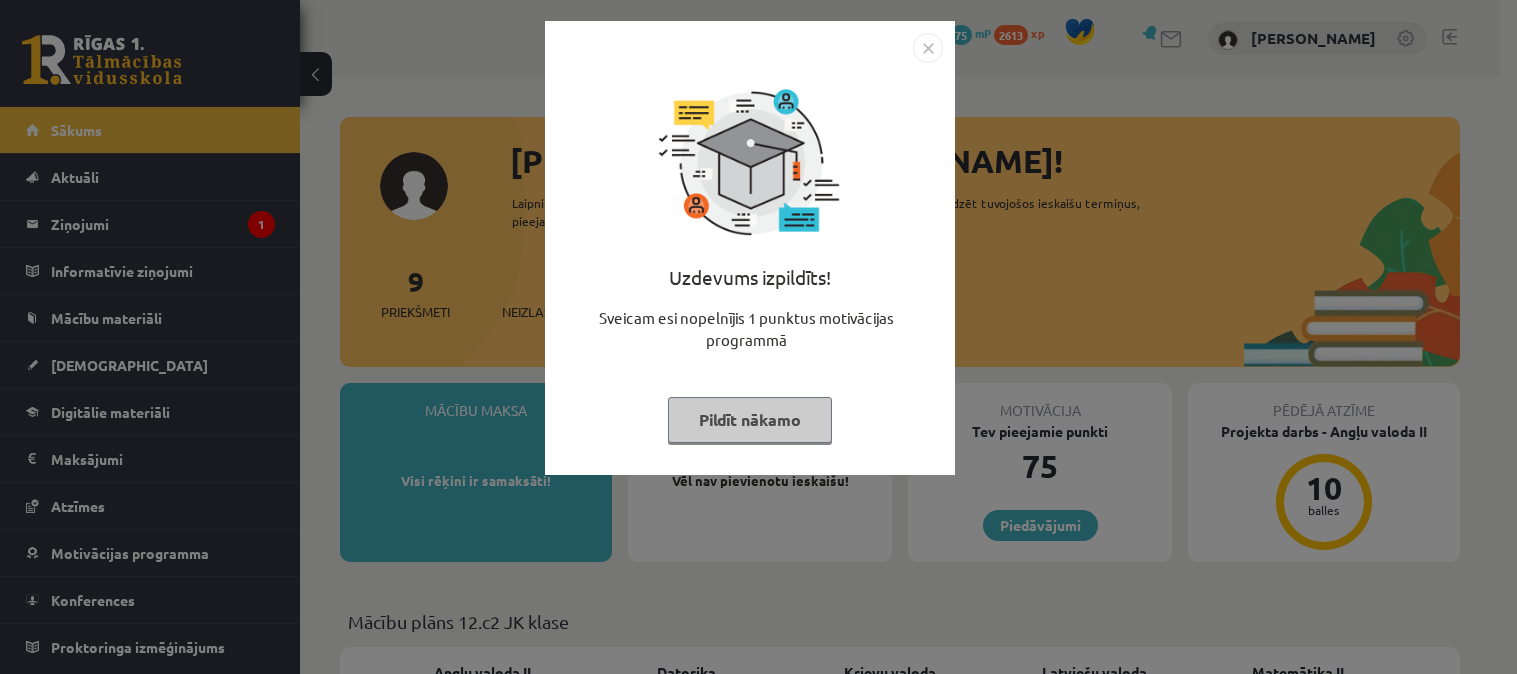 scroll, scrollTop: 0, scrollLeft: 0, axis: both 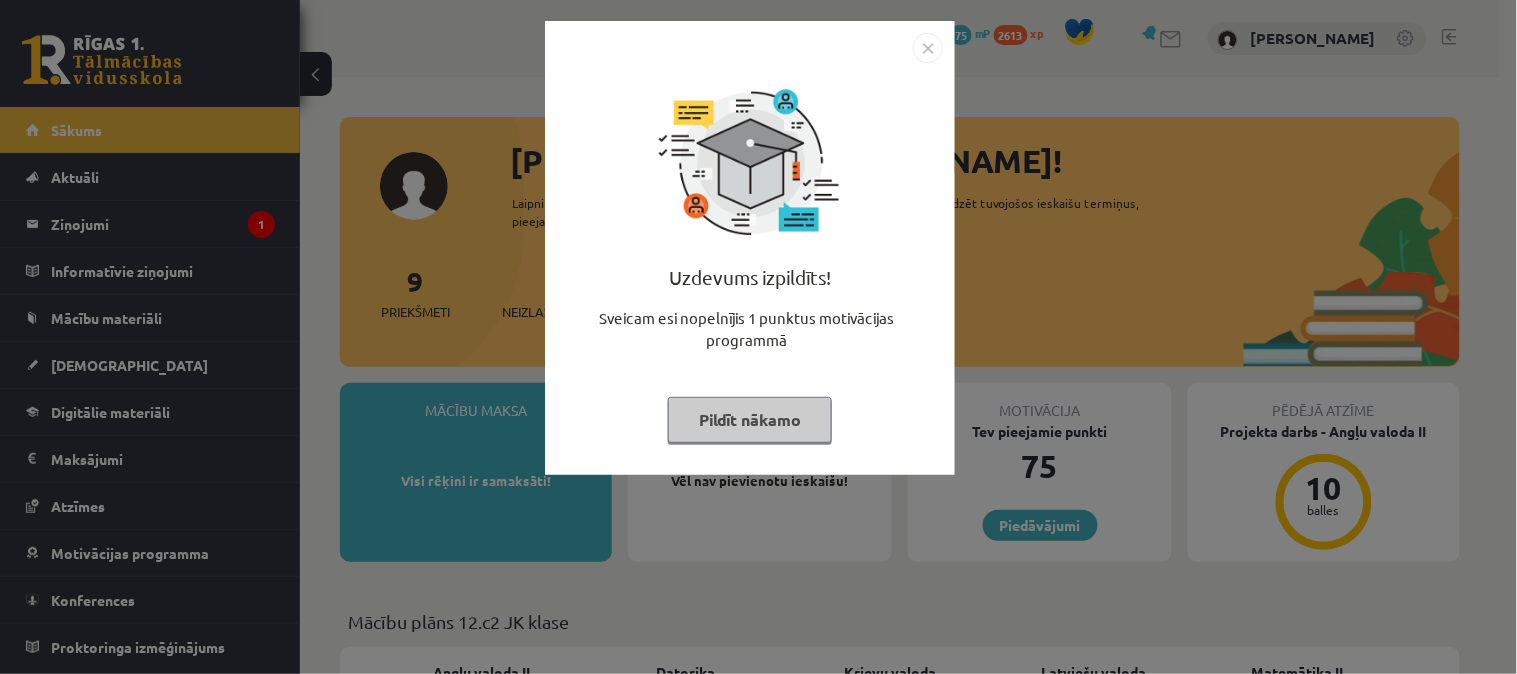 click at bounding box center [928, 48] 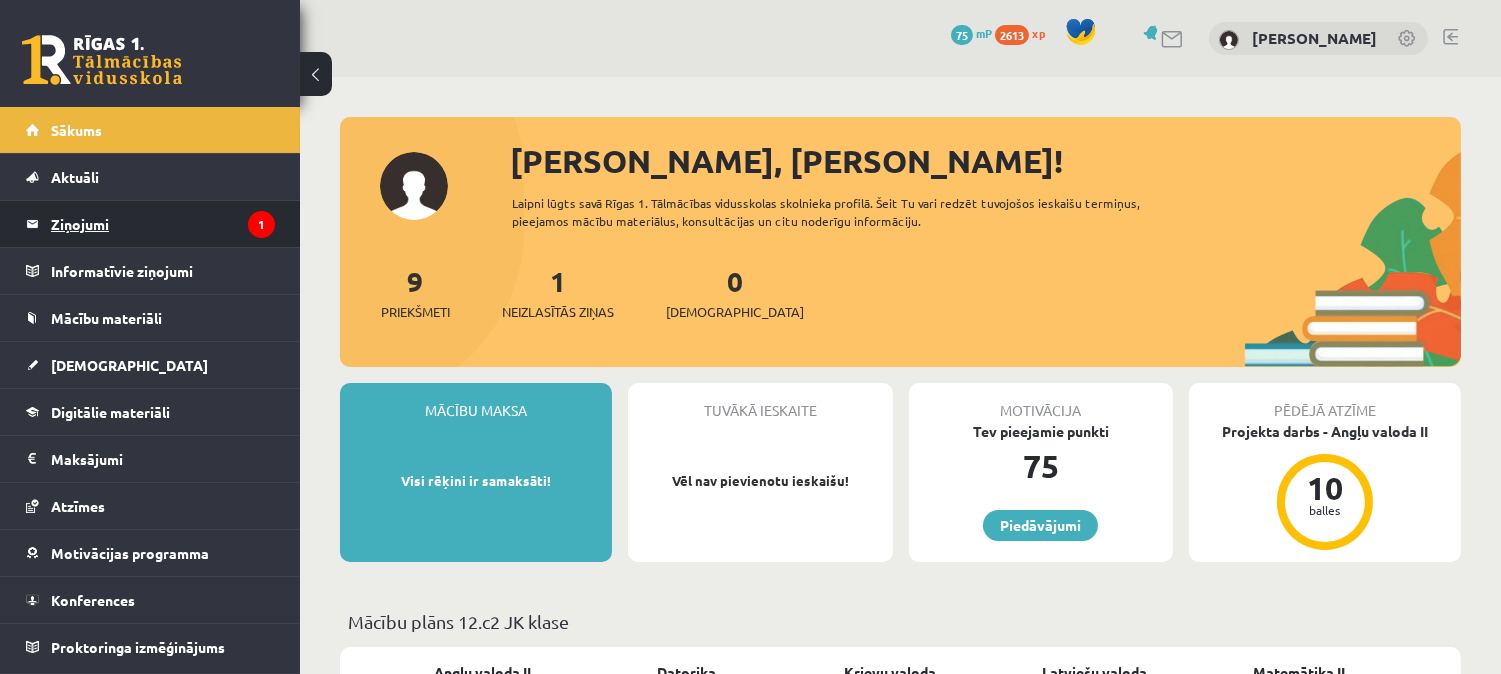 click on "Ziņojumi
1" at bounding box center (163, 224) 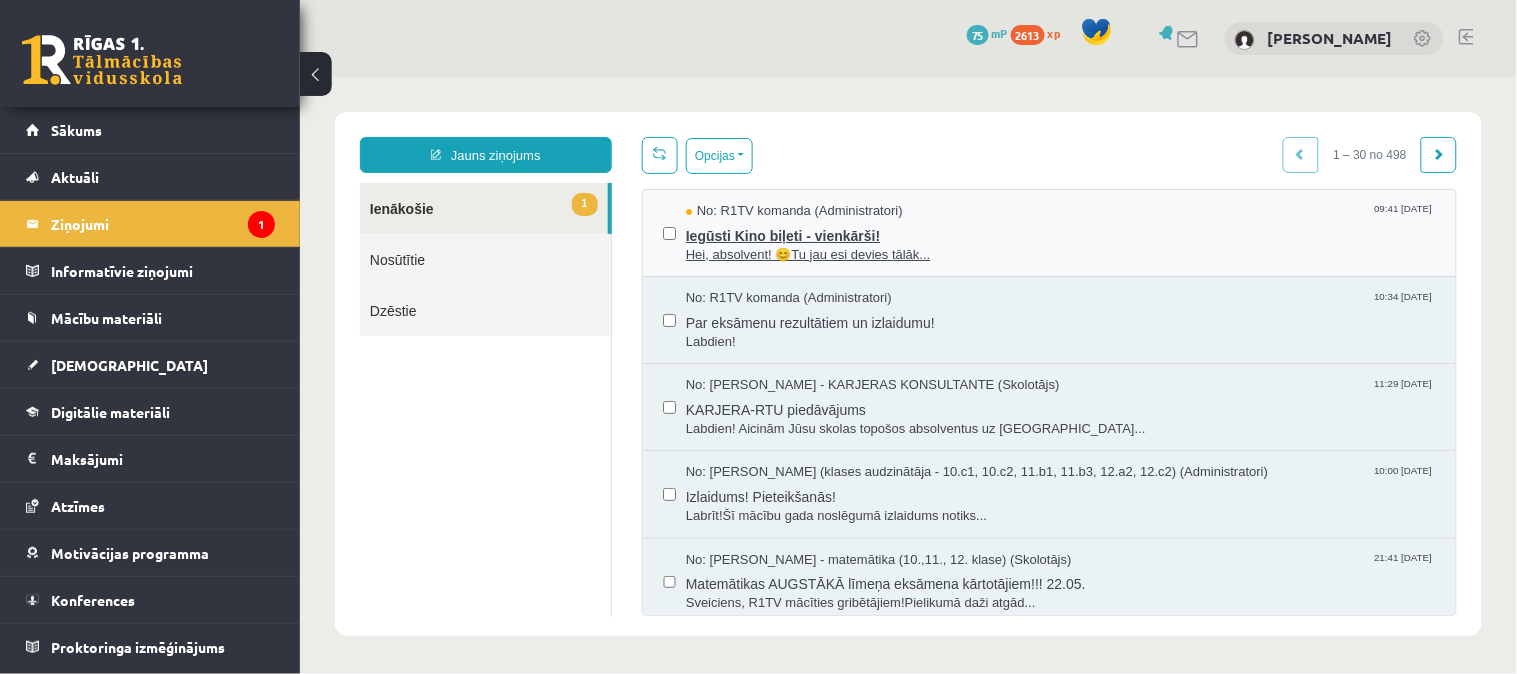scroll, scrollTop: 0, scrollLeft: 0, axis: both 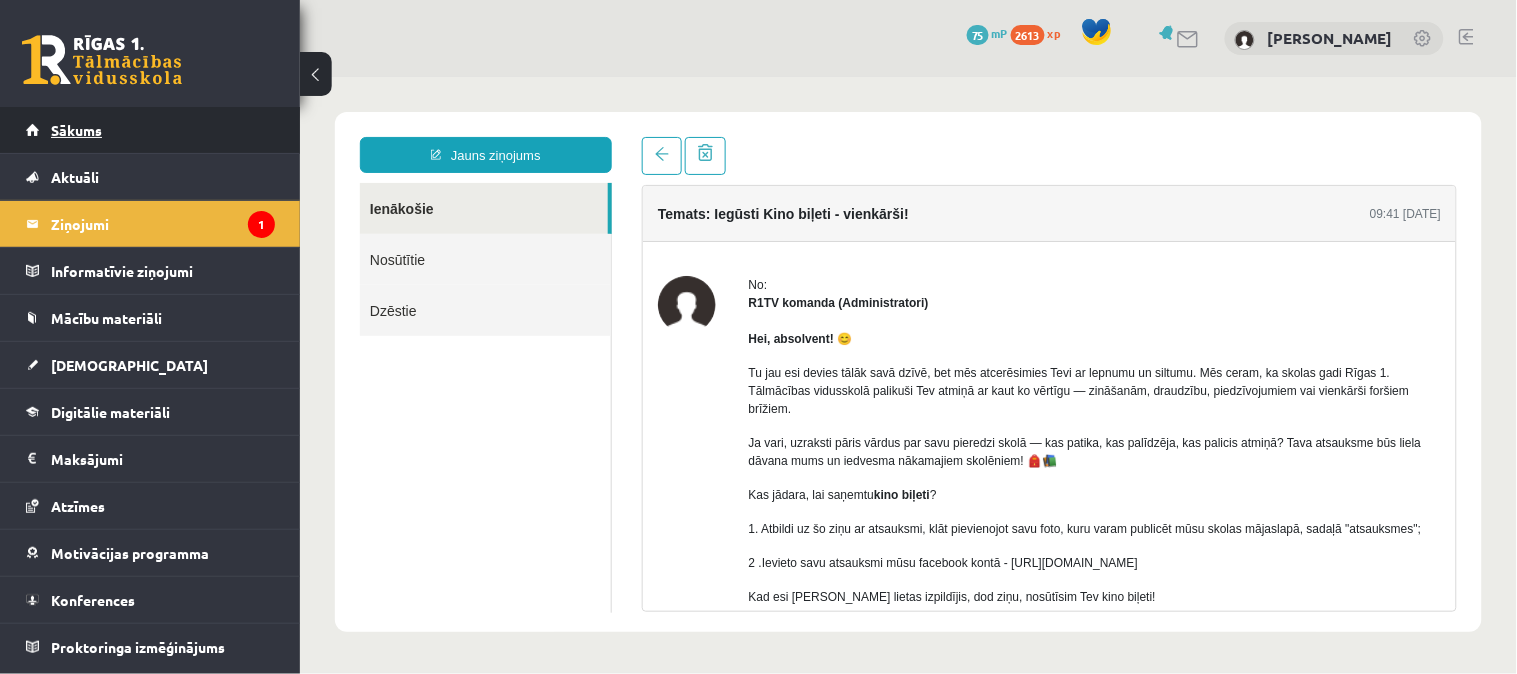 click on "Sākums" at bounding box center (150, 130) 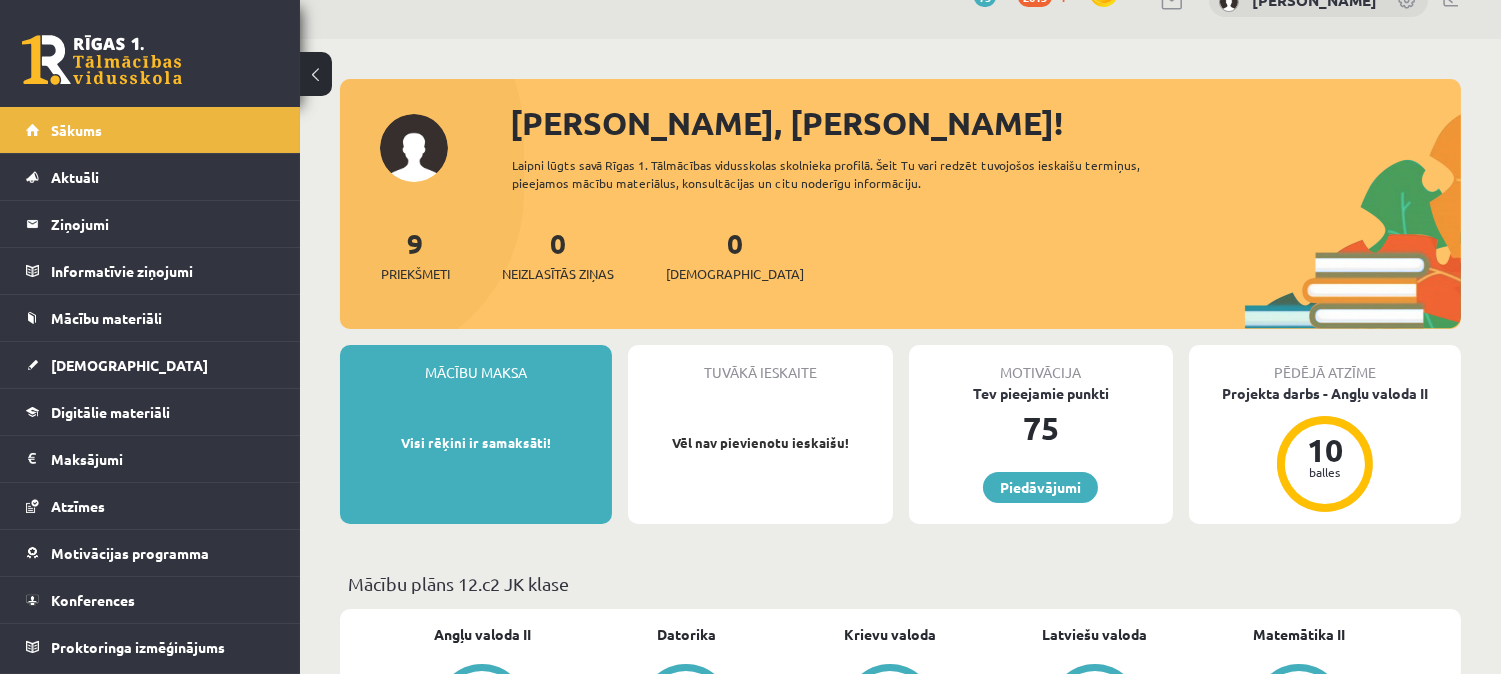 scroll, scrollTop: 0, scrollLeft: 0, axis: both 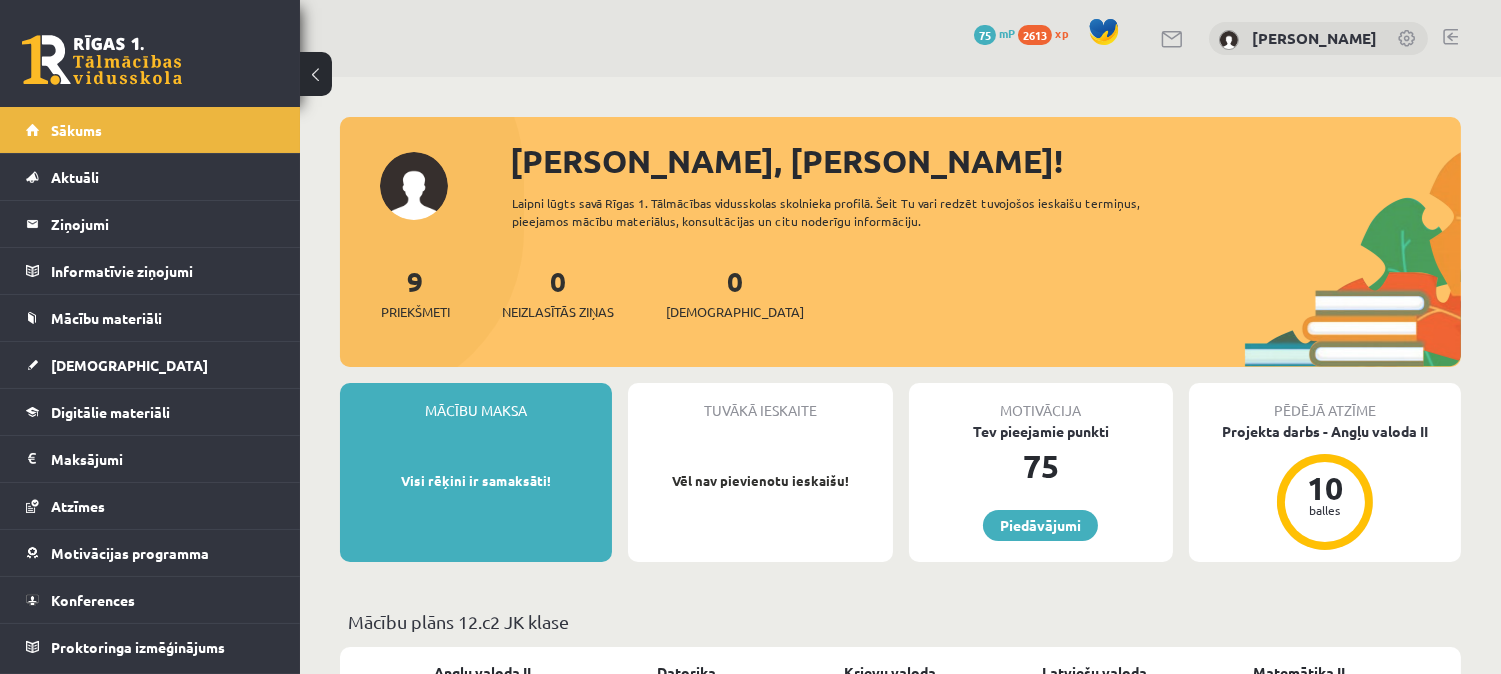 click at bounding box center [1408, 40] 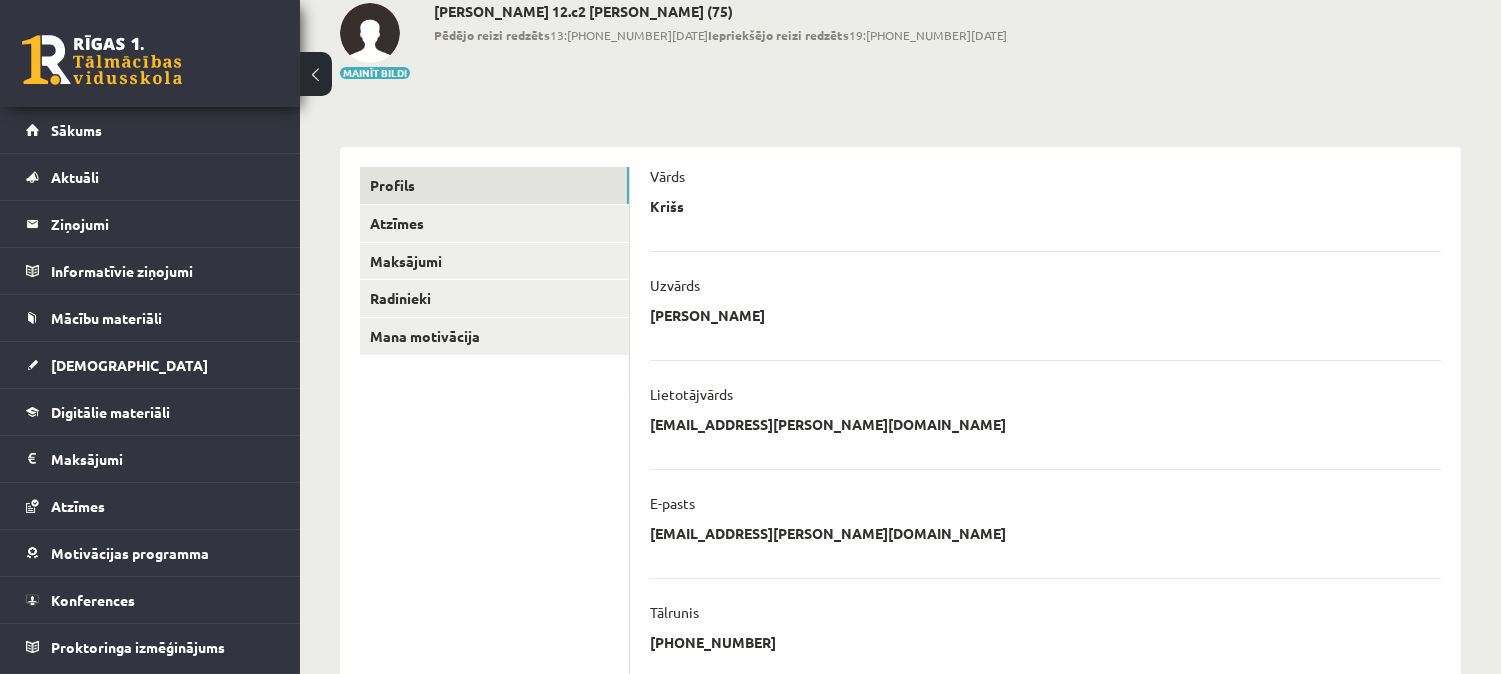 scroll, scrollTop: 100, scrollLeft: 0, axis: vertical 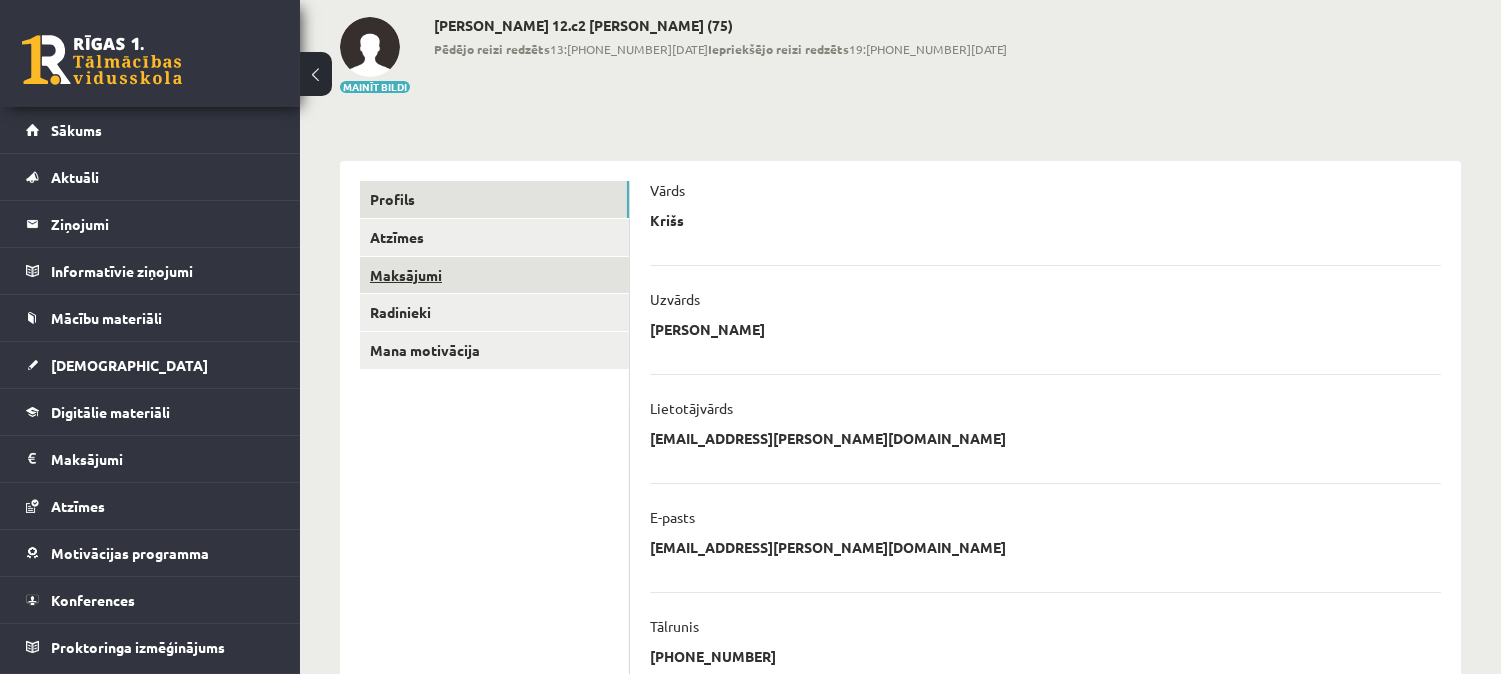 click on "Maksājumi" at bounding box center (494, 275) 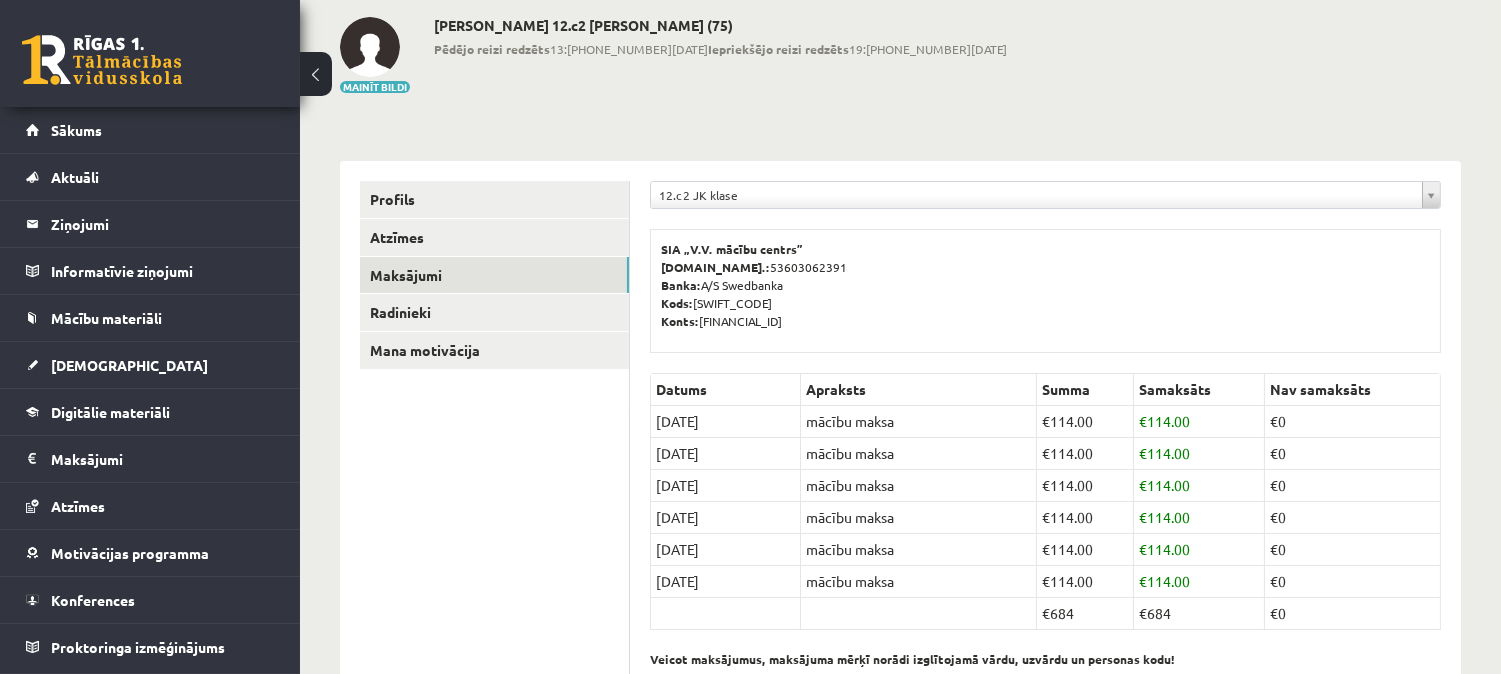scroll, scrollTop: 166, scrollLeft: 0, axis: vertical 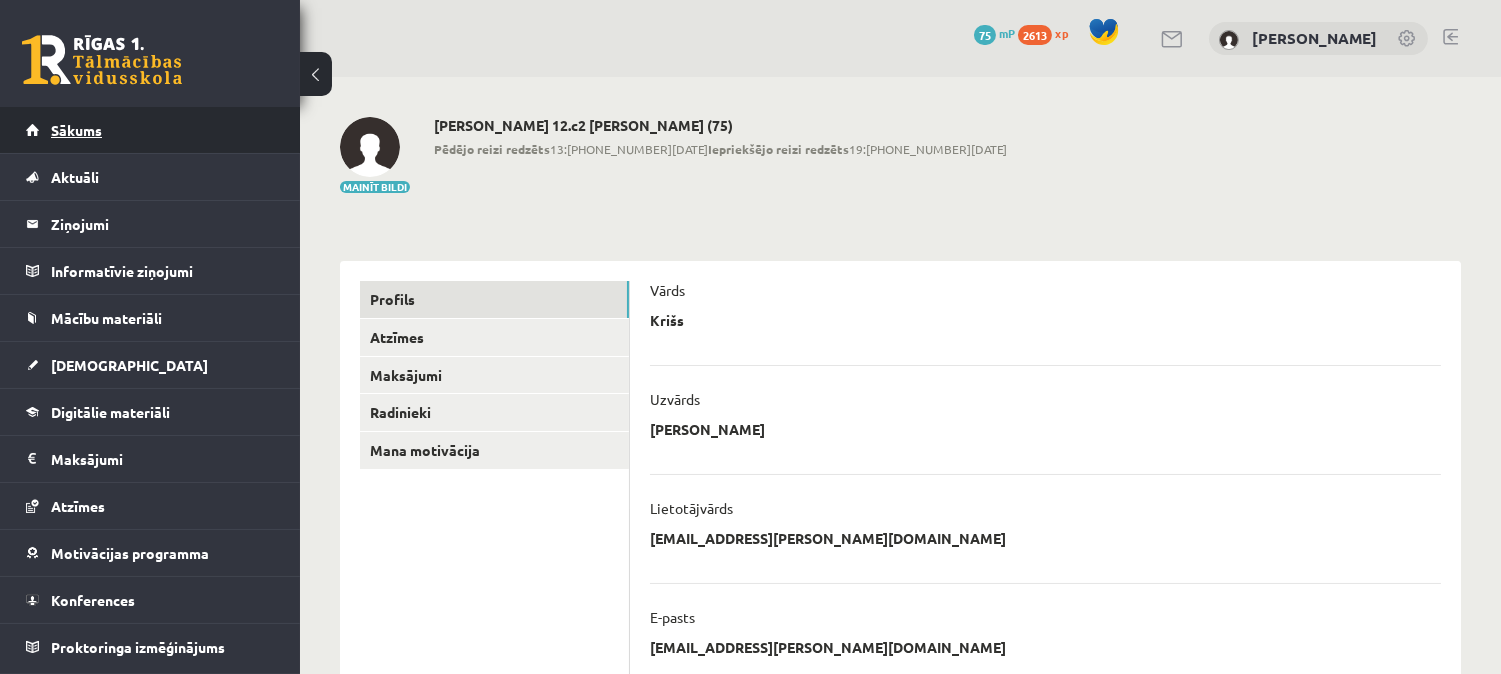 click on "Sākums" at bounding box center [150, 130] 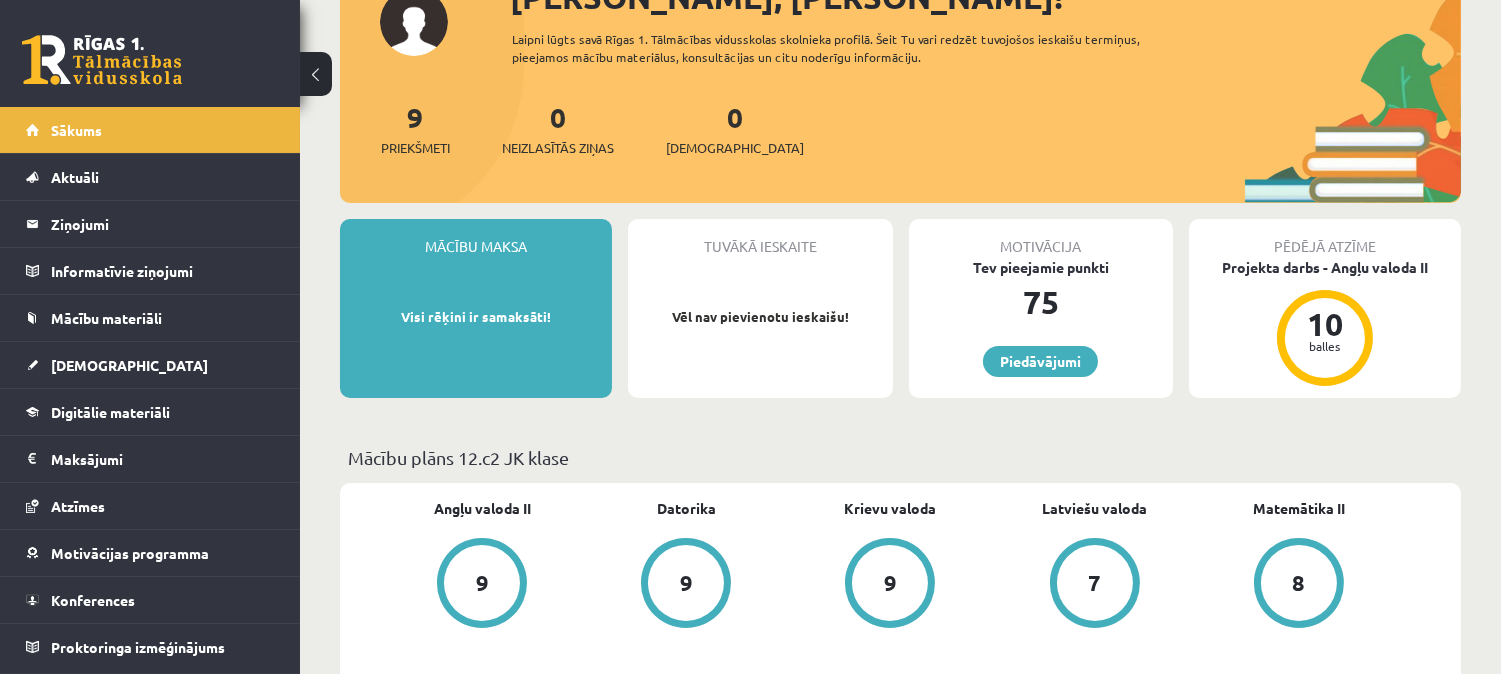 scroll, scrollTop: 0, scrollLeft: 0, axis: both 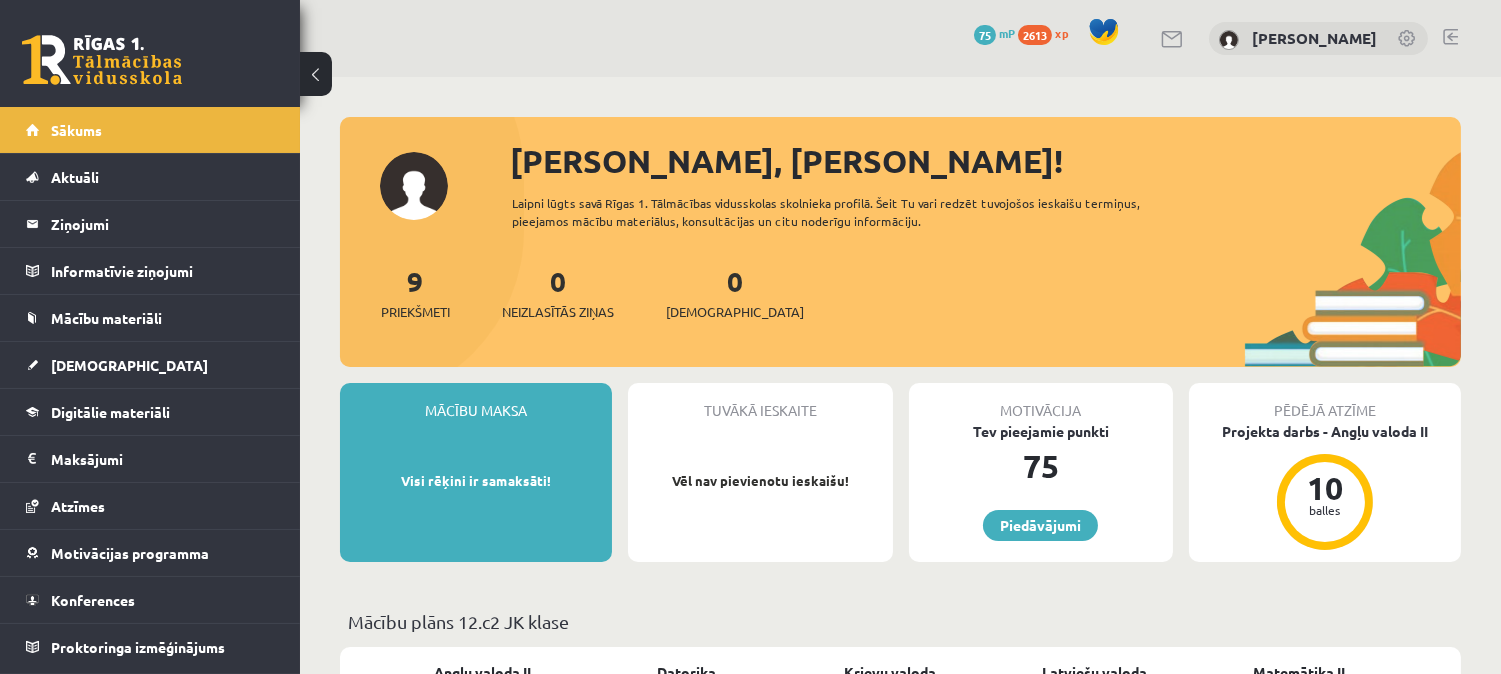 click at bounding box center (1408, 40) 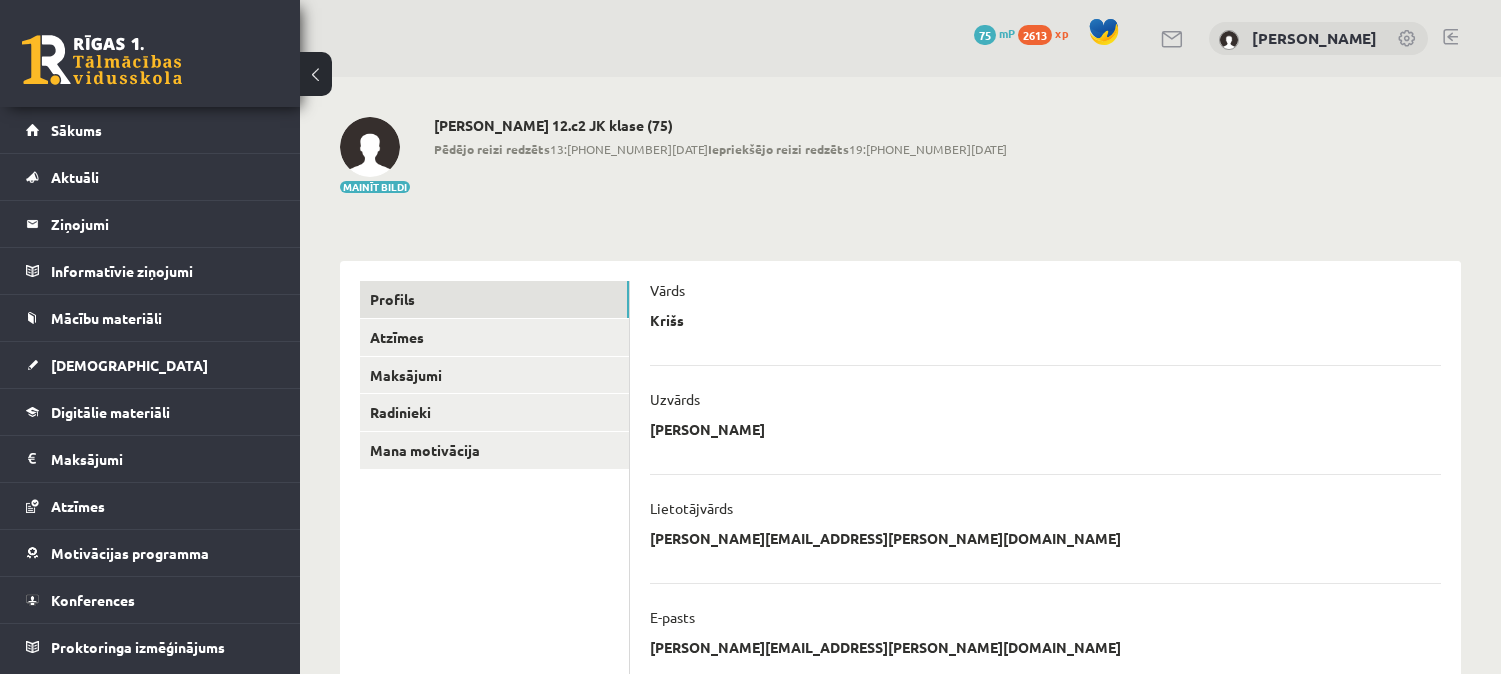 scroll, scrollTop: 0, scrollLeft: 0, axis: both 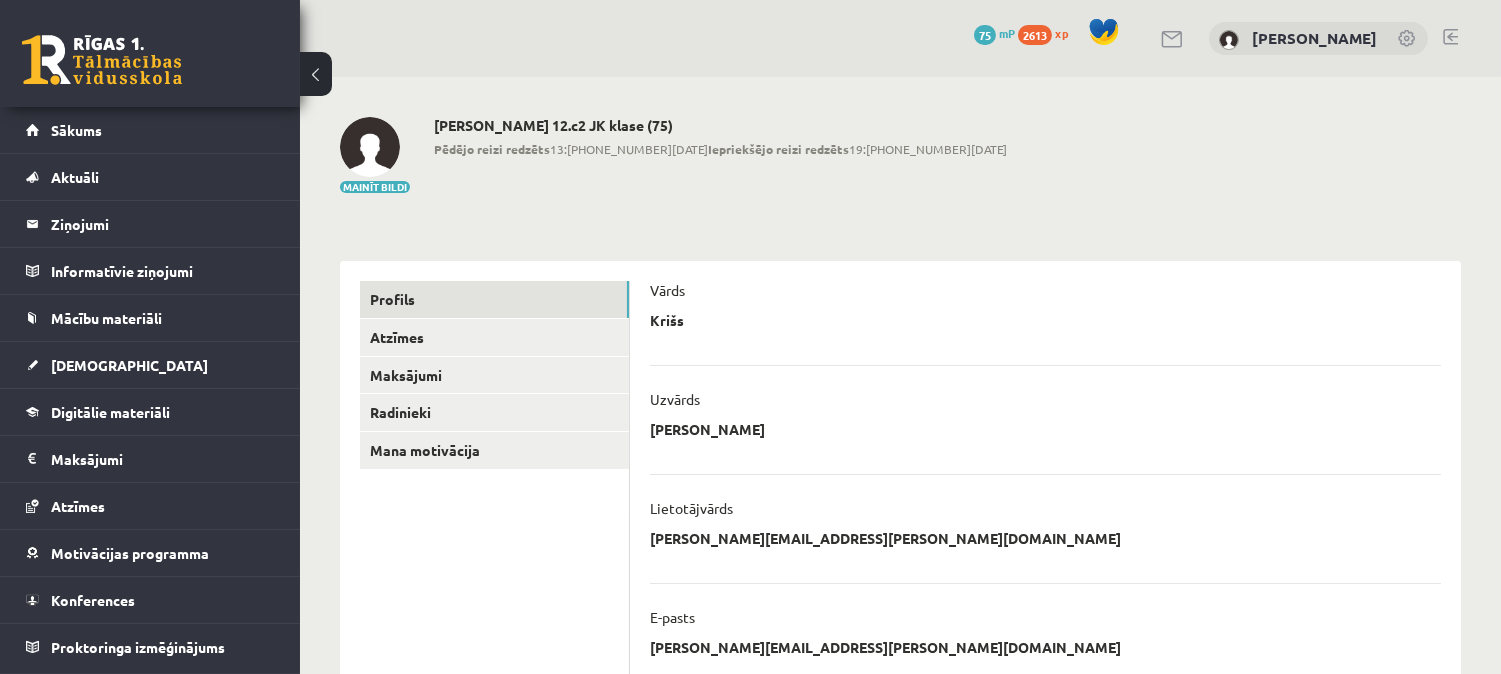 click at bounding box center (1173, 39) 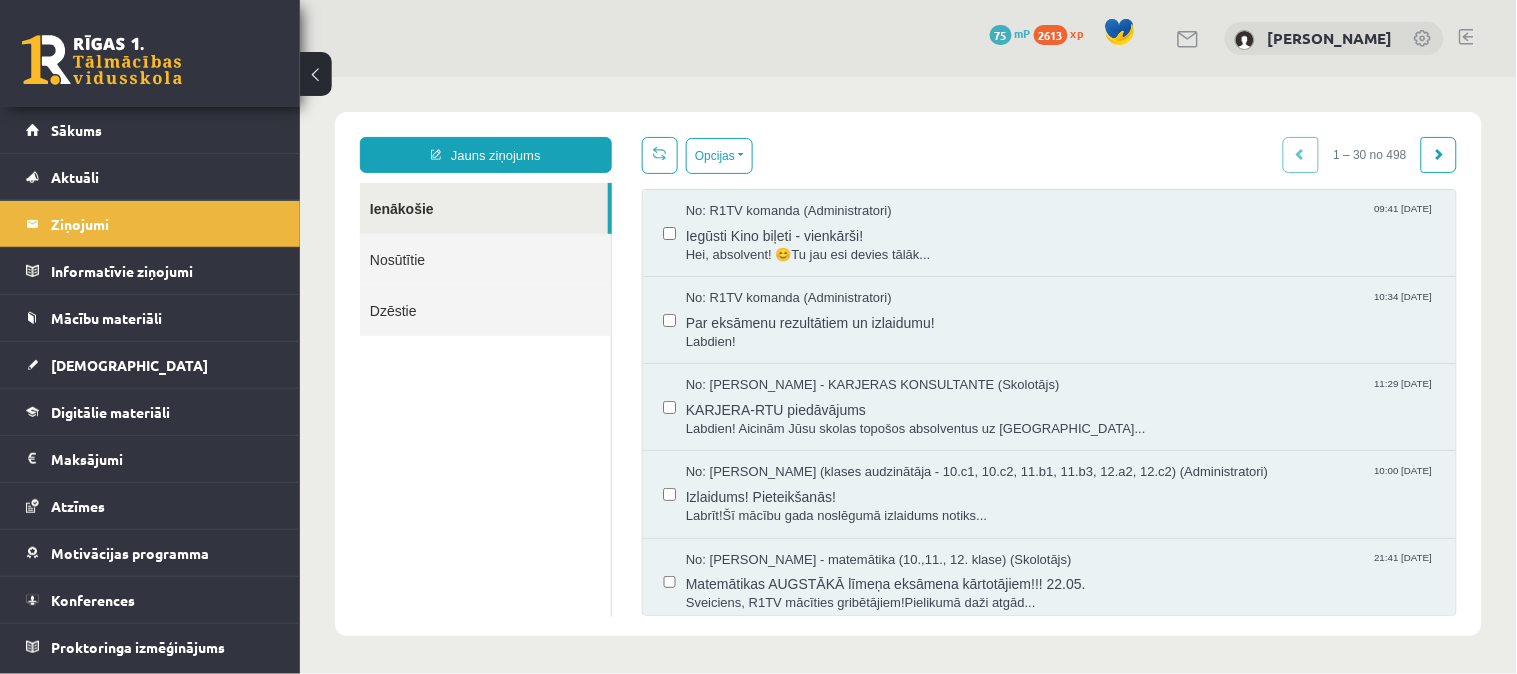 scroll, scrollTop: 1, scrollLeft: 0, axis: vertical 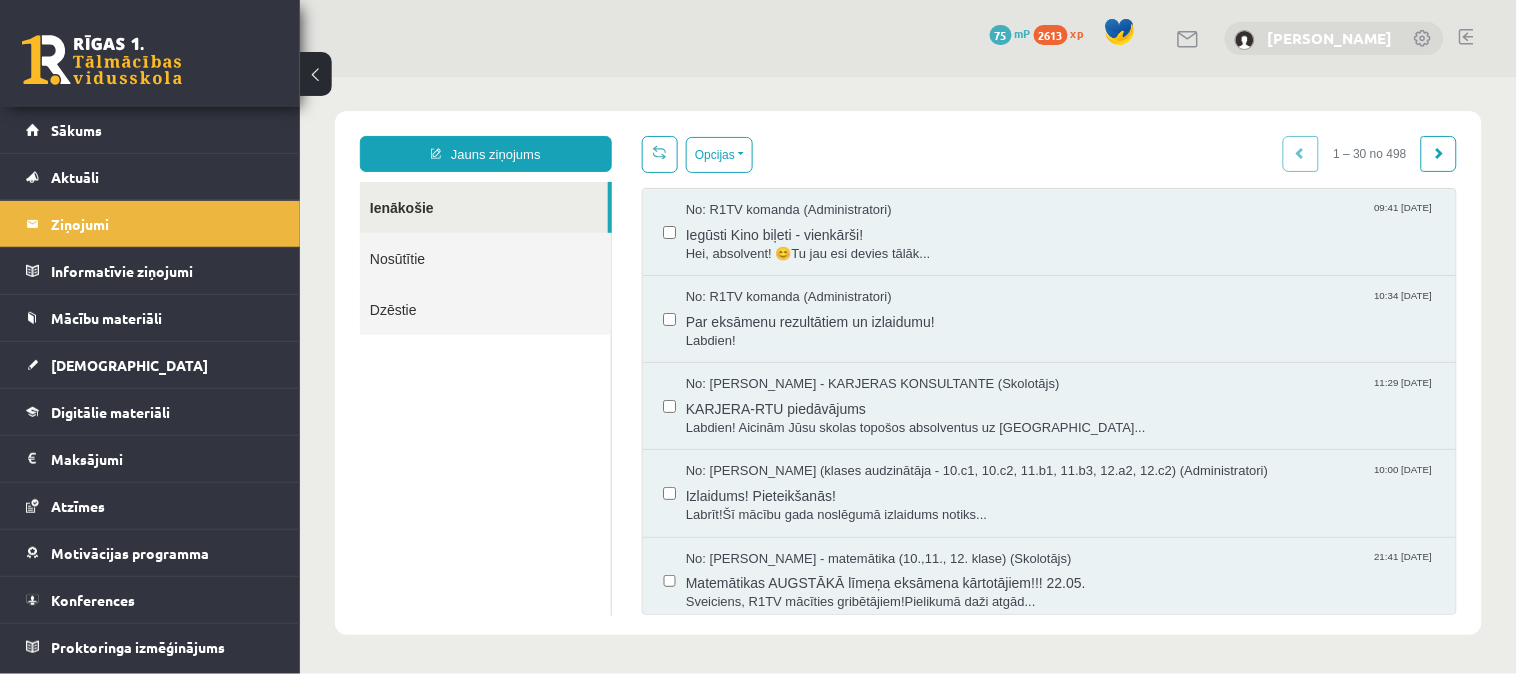 click on "[PERSON_NAME]" at bounding box center (1330, 38) 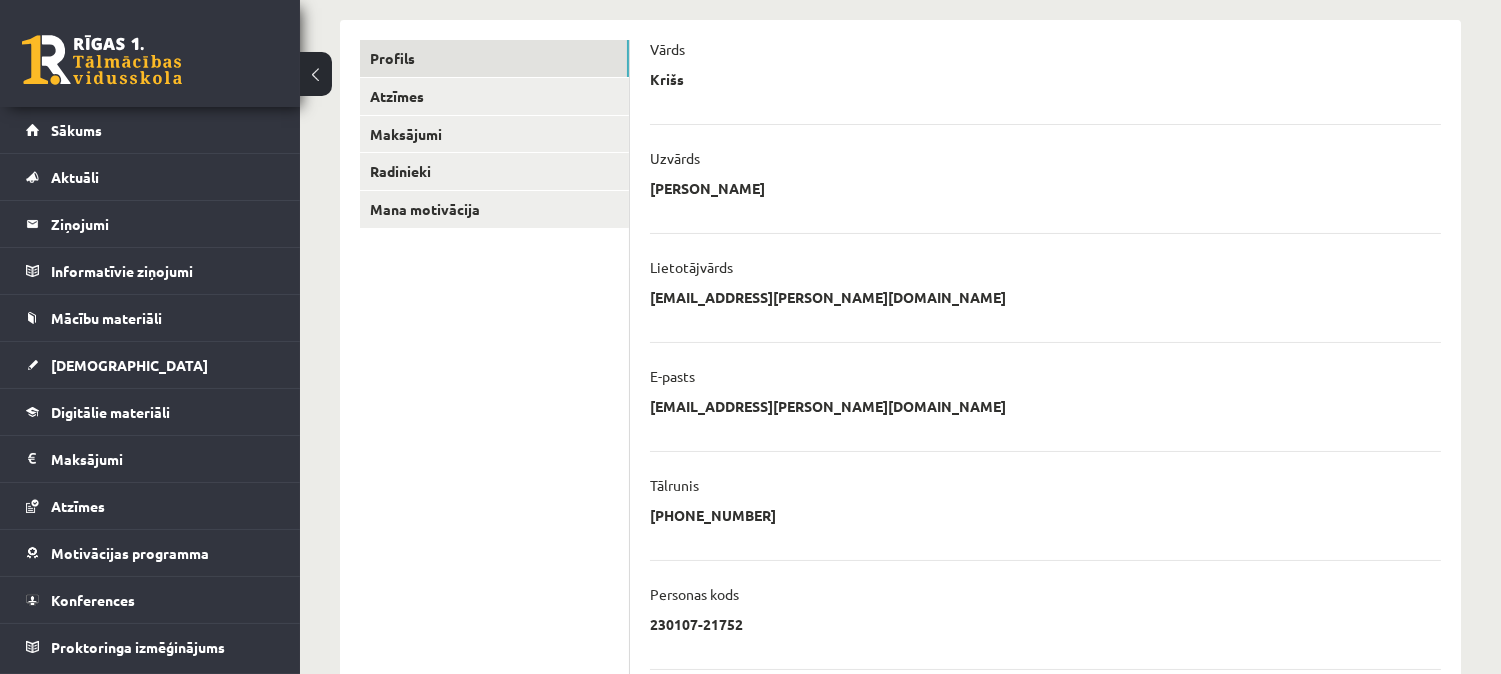 scroll, scrollTop: 0, scrollLeft: 0, axis: both 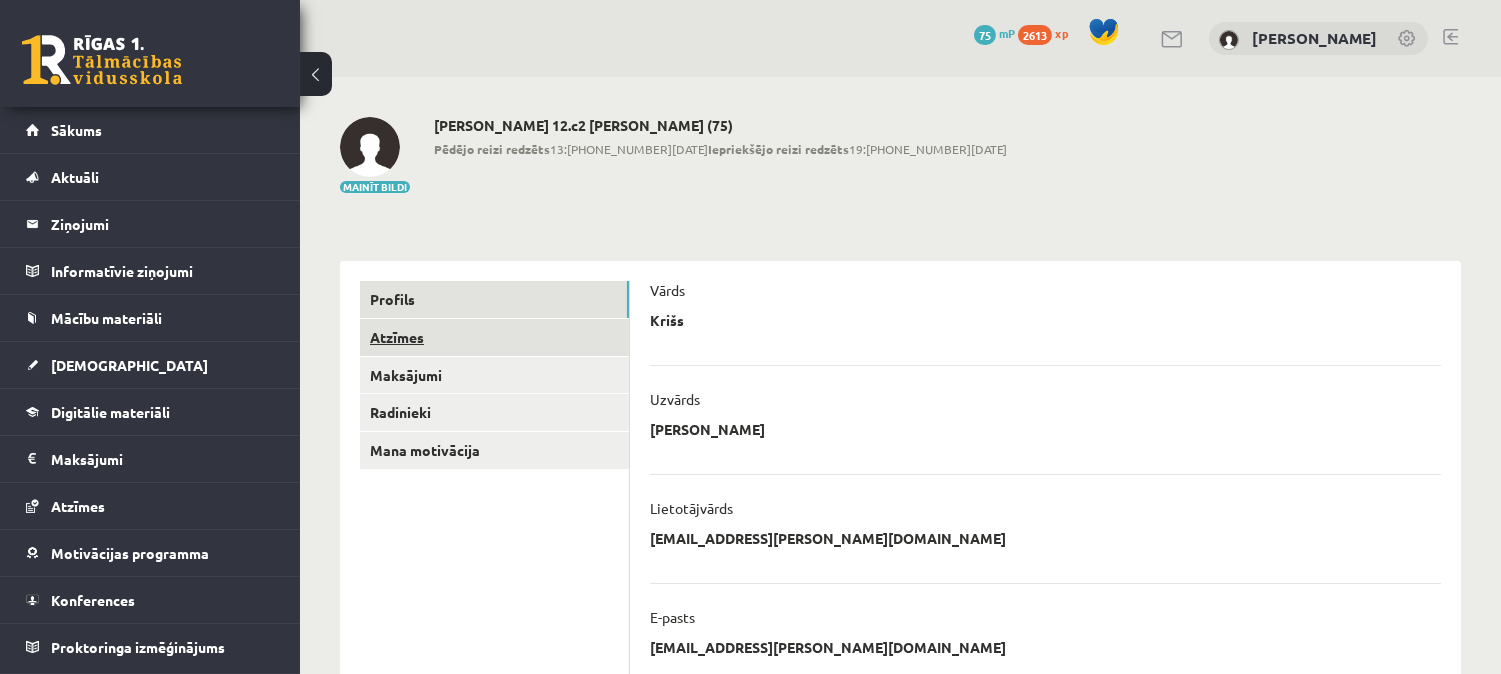 click on "Atzīmes" at bounding box center [494, 337] 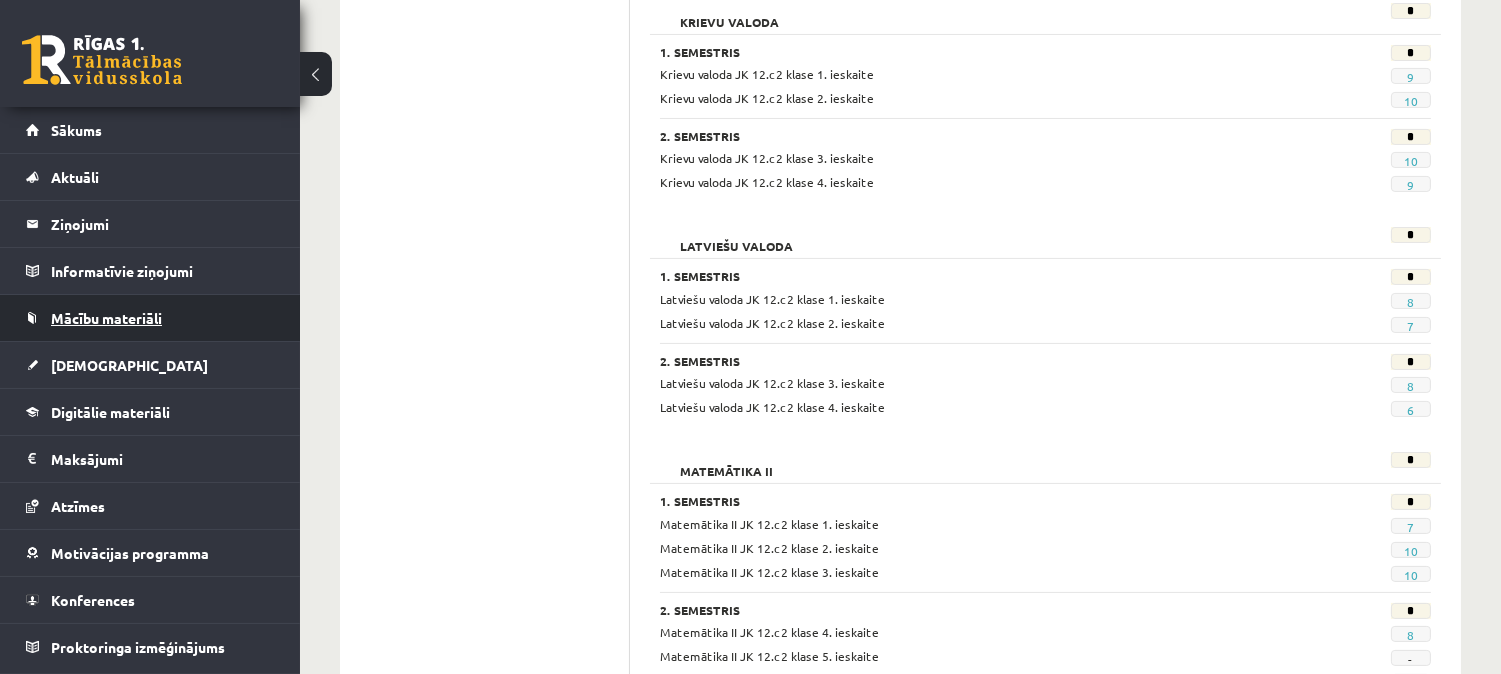 scroll, scrollTop: 0, scrollLeft: 0, axis: both 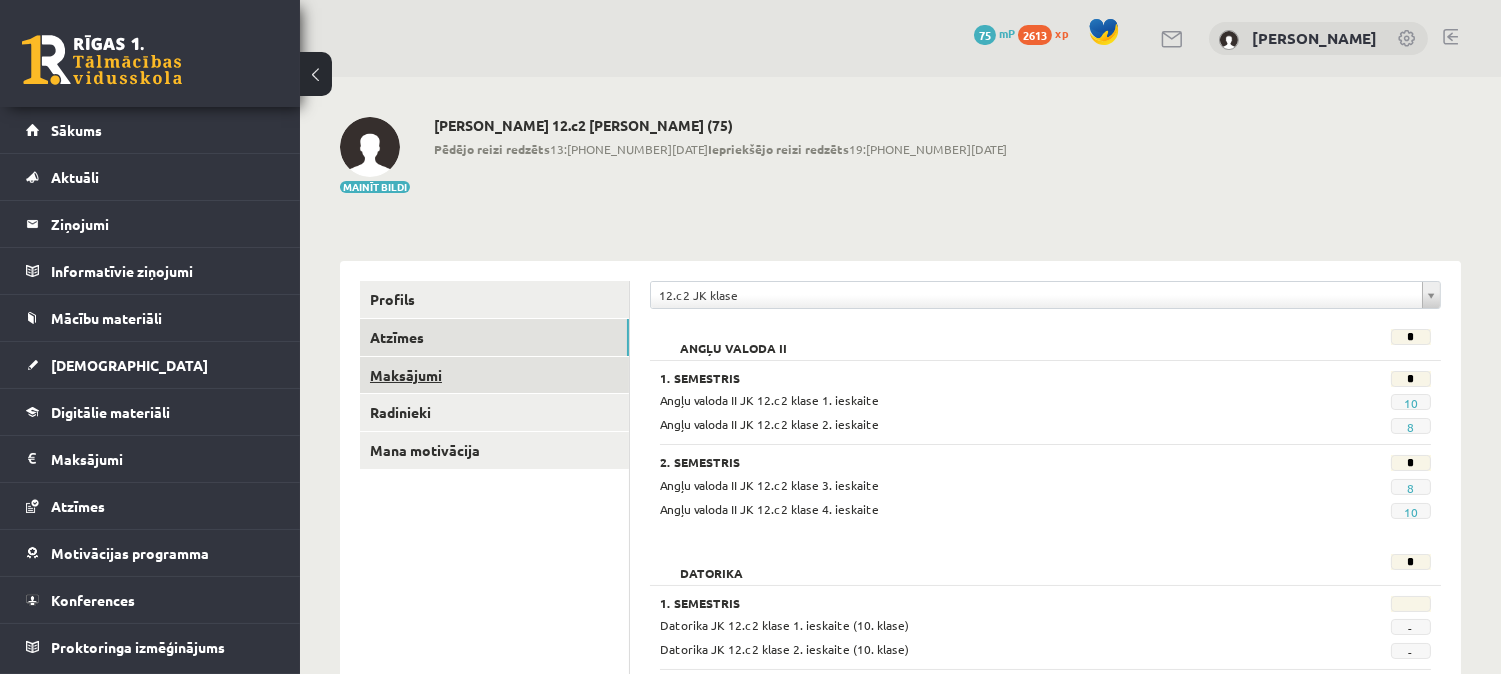 click on "Maksājumi" at bounding box center [494, 375] 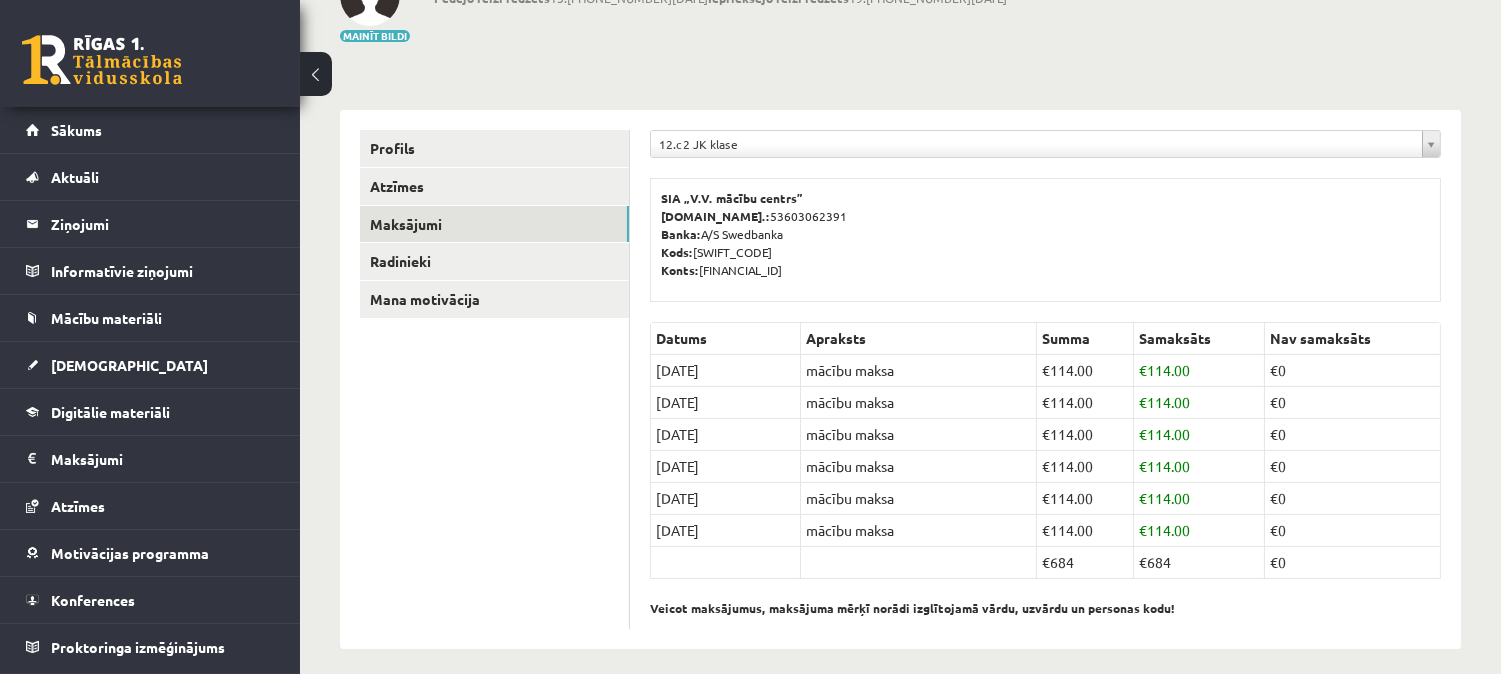 scroll, scrollTop: 166, scrollLeft: 0, axis: vertical 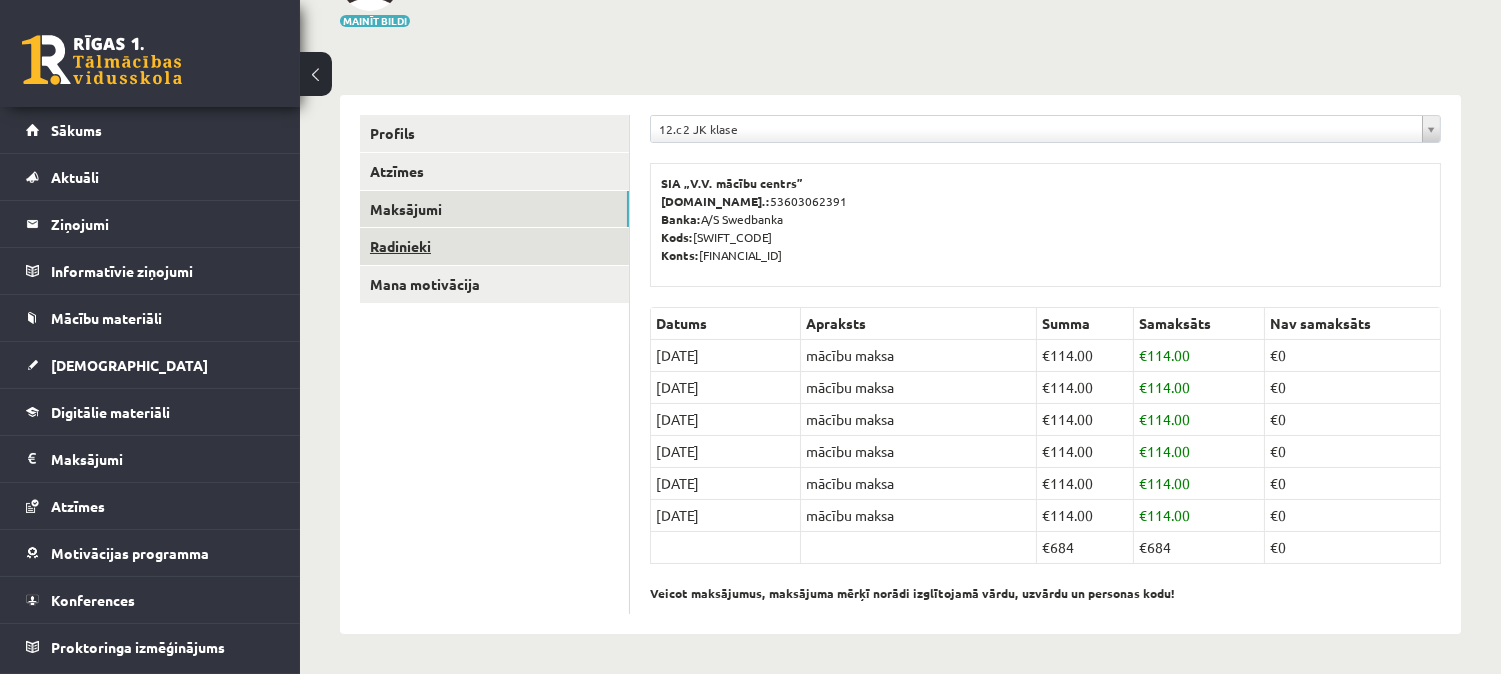 click on "Radinieki" at bounding box center (494, 246) 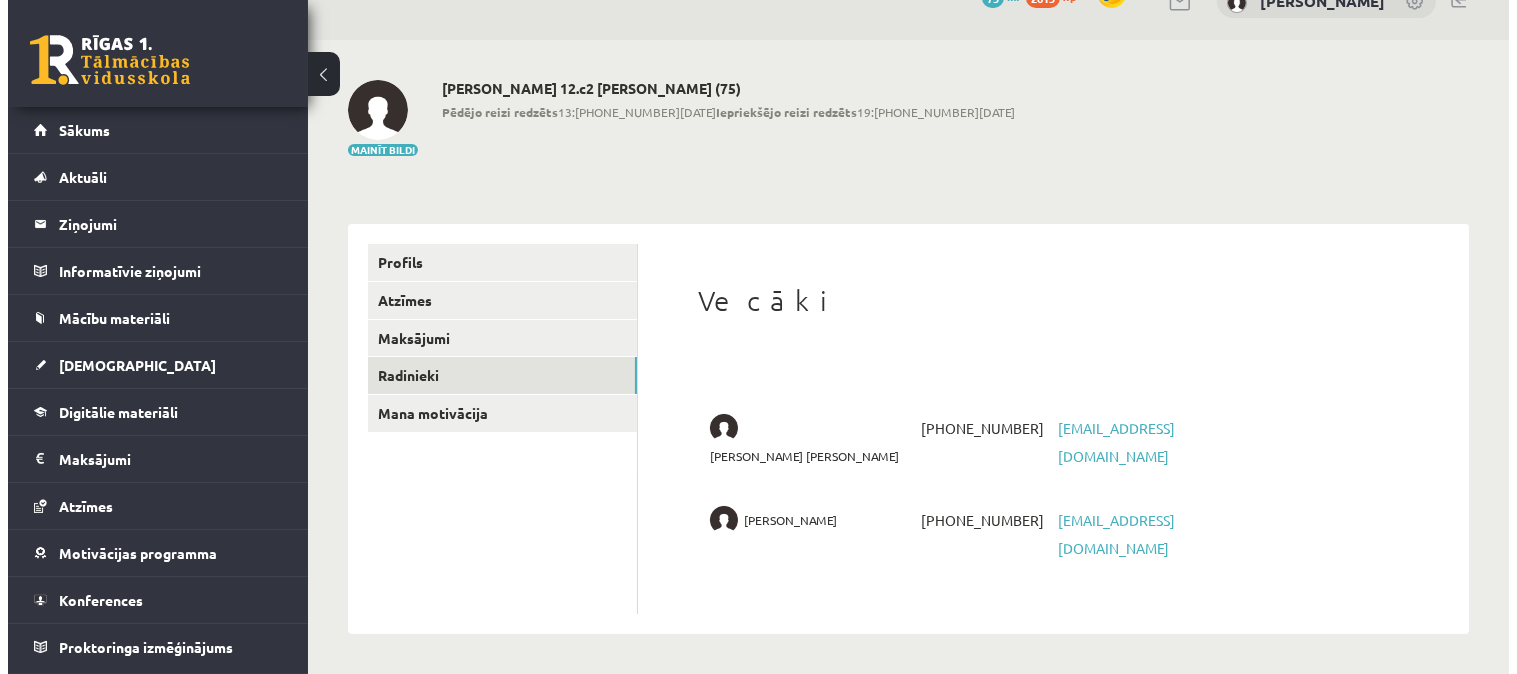 scroll, scrollTop: 0, scrollLeft: 0, axis: both 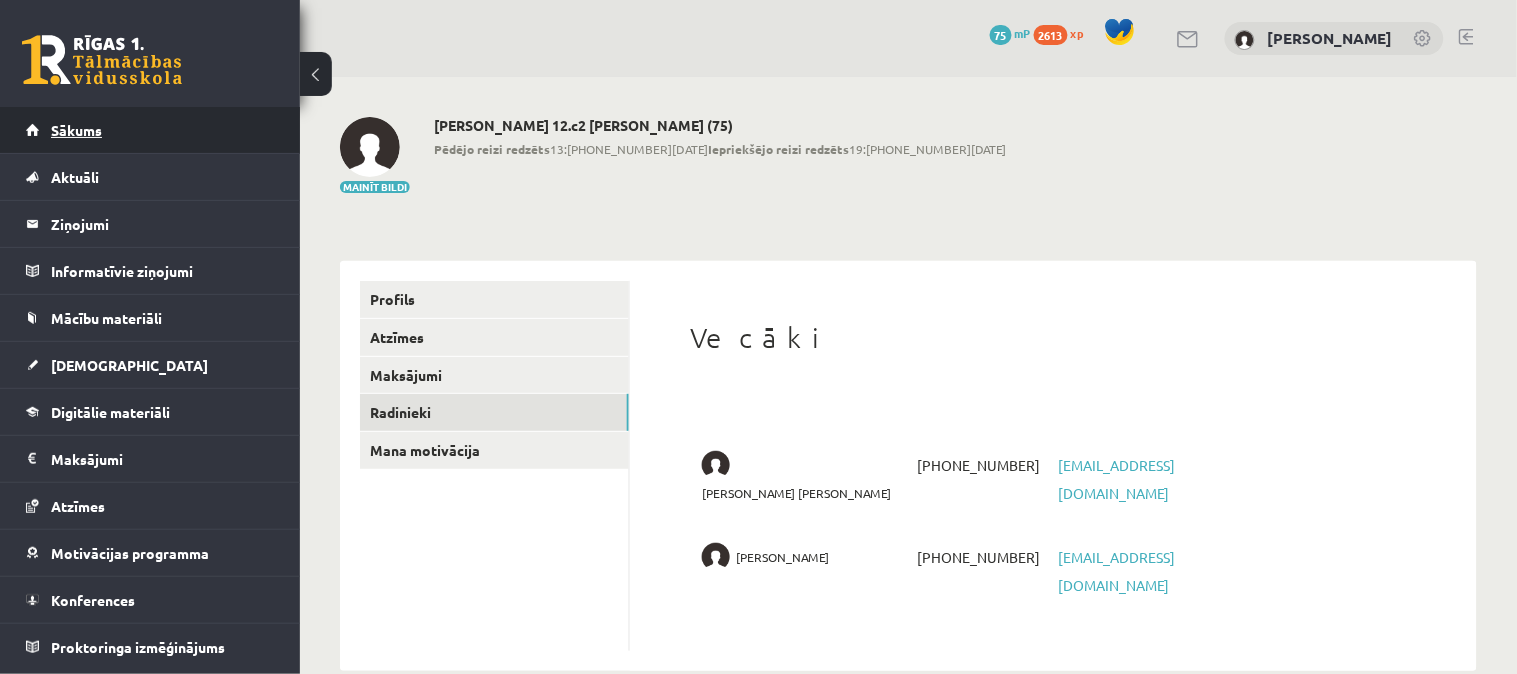 click on "Sākums" at bounding box center (150, 130) 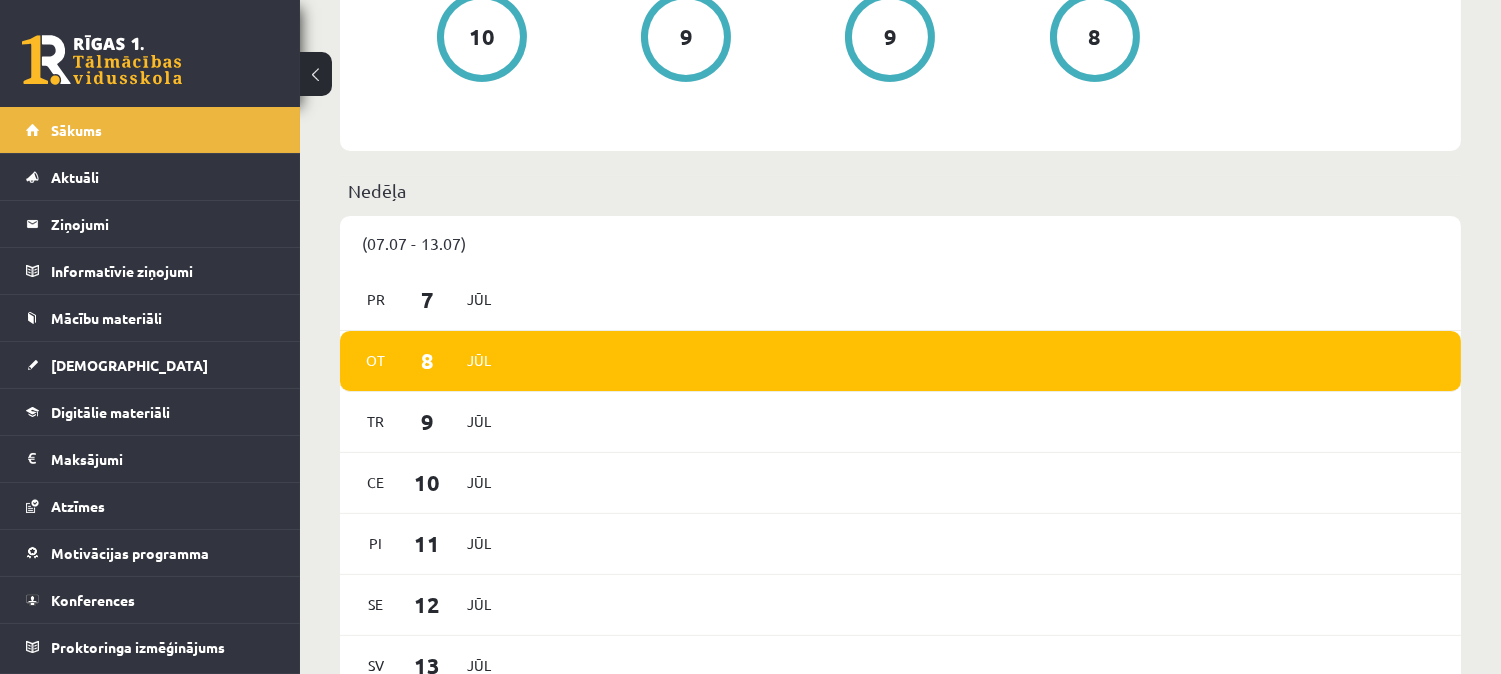 scroll, scrollTop: 564, scrollLeft: 0, axis: vertical 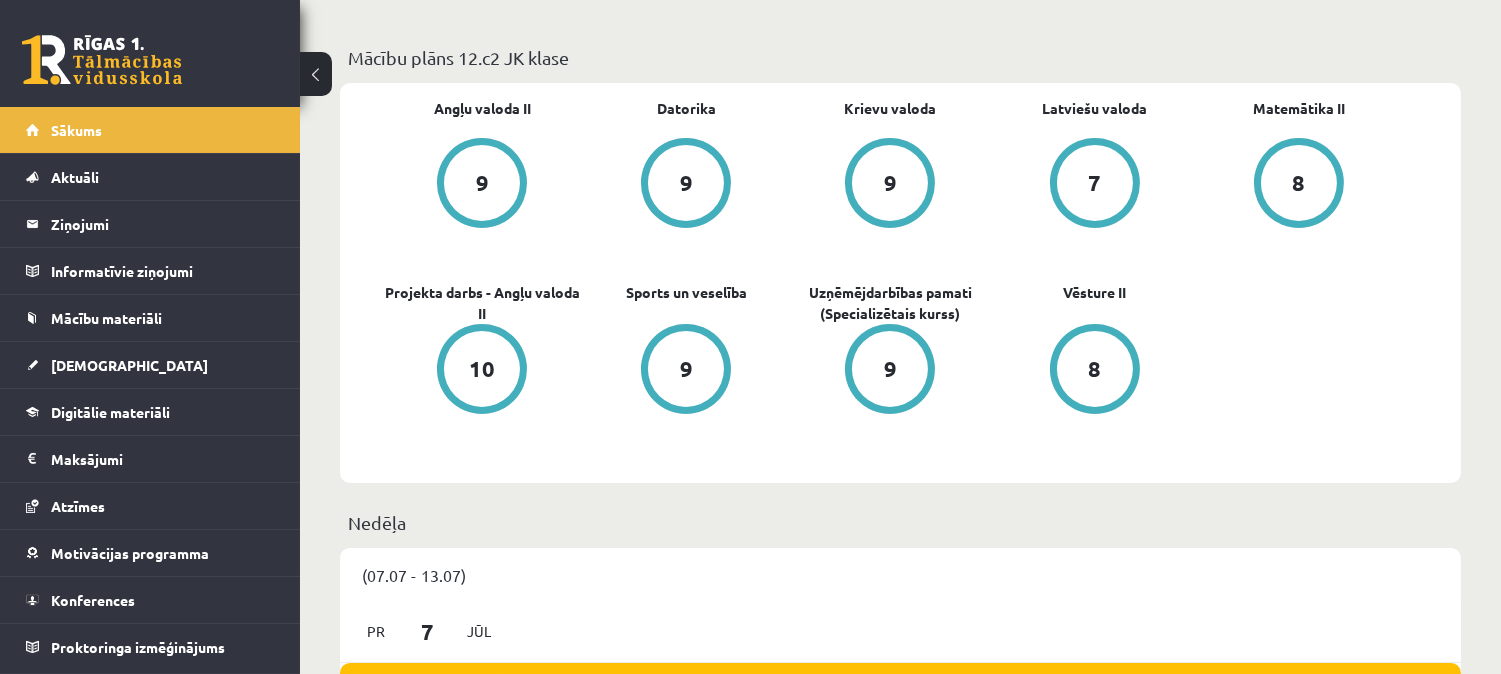 click on "Angļu valoda II
9
[GEOGRAPHIC_DATA]
9
Krievu valoda
9
Latviešu valoda
7
Matemātika II
8
Projekta darbs - Angļu valoda II
10
Sports un veselība
9
Uzņēmējdarbības pamati (Specializētais kurss)
9
Vēsture II
8" at bounding box center [900, 296] 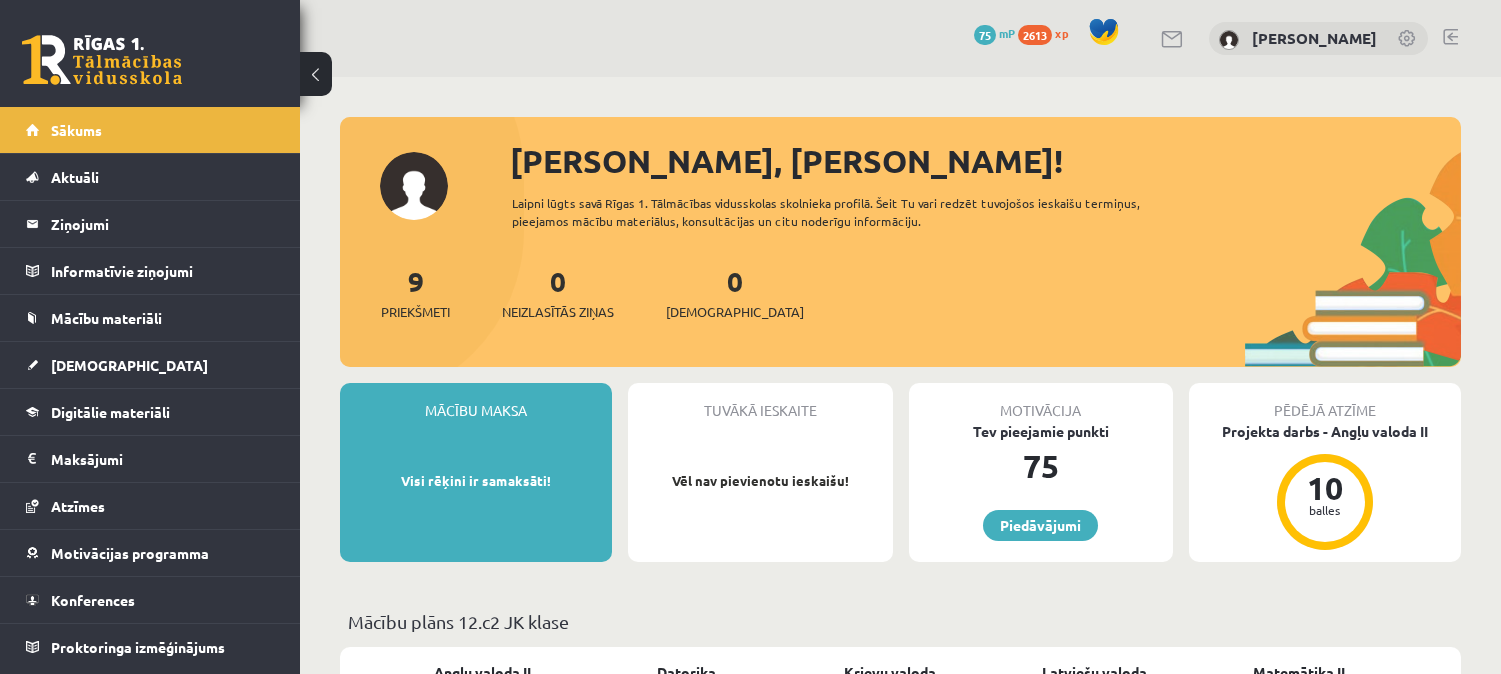 scroll, scrollTop: 564, scrollLeft: 0, axis: vertical 